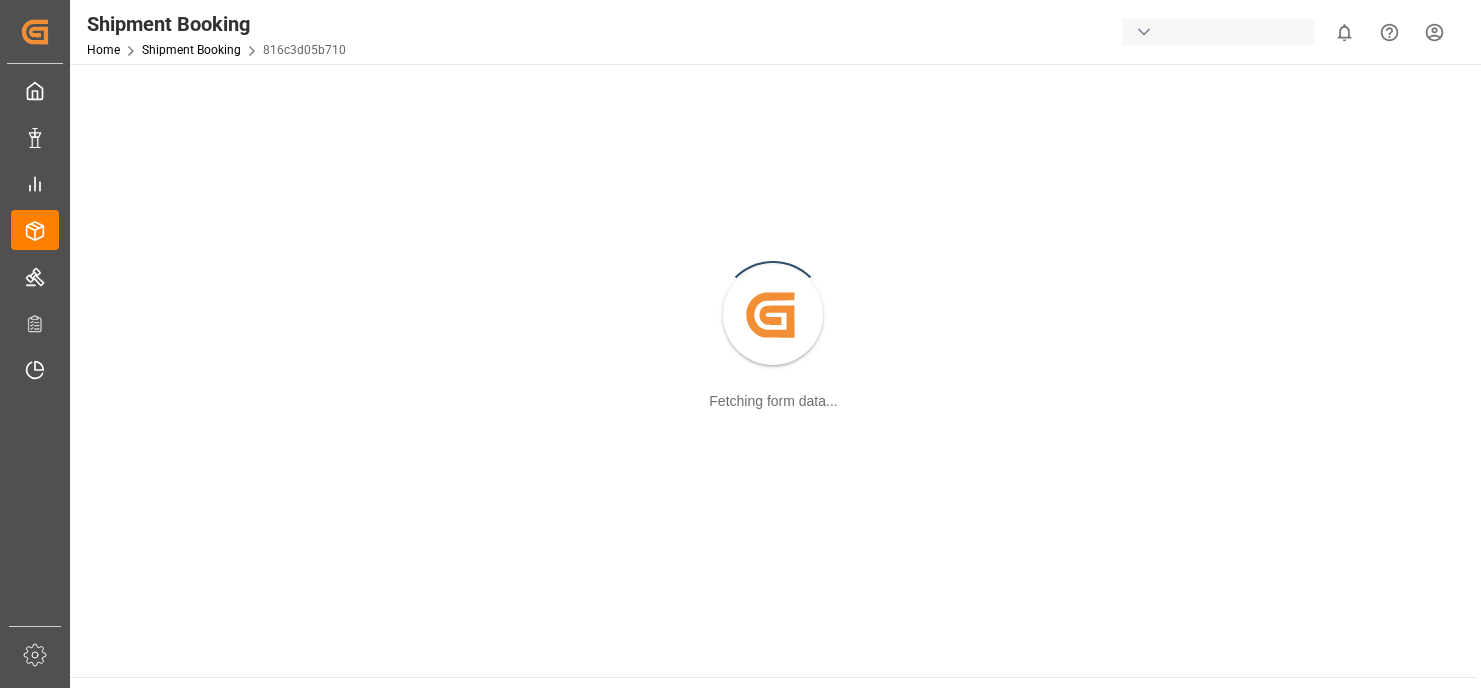 scroll, scrollTop: 0, scrollLeft: 0, axis: both 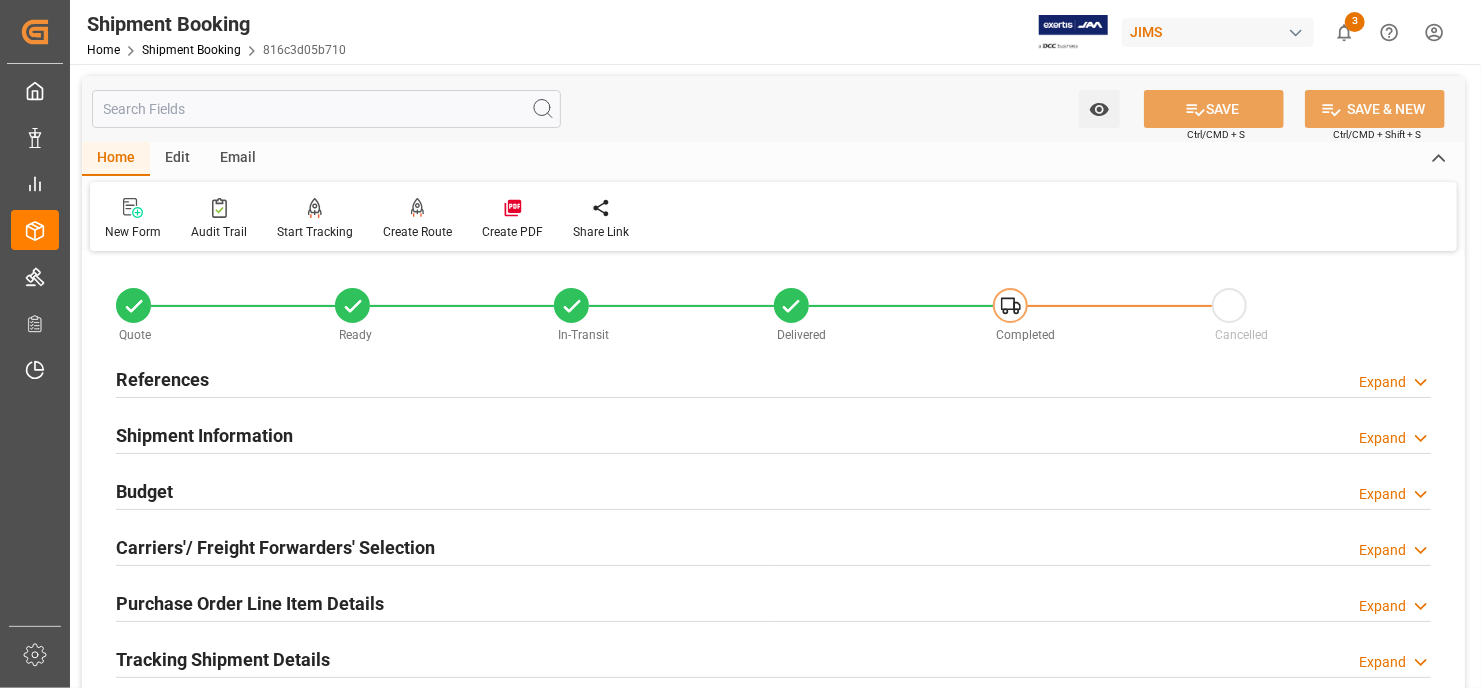 click on "3" at bounding box center (1355, 22) 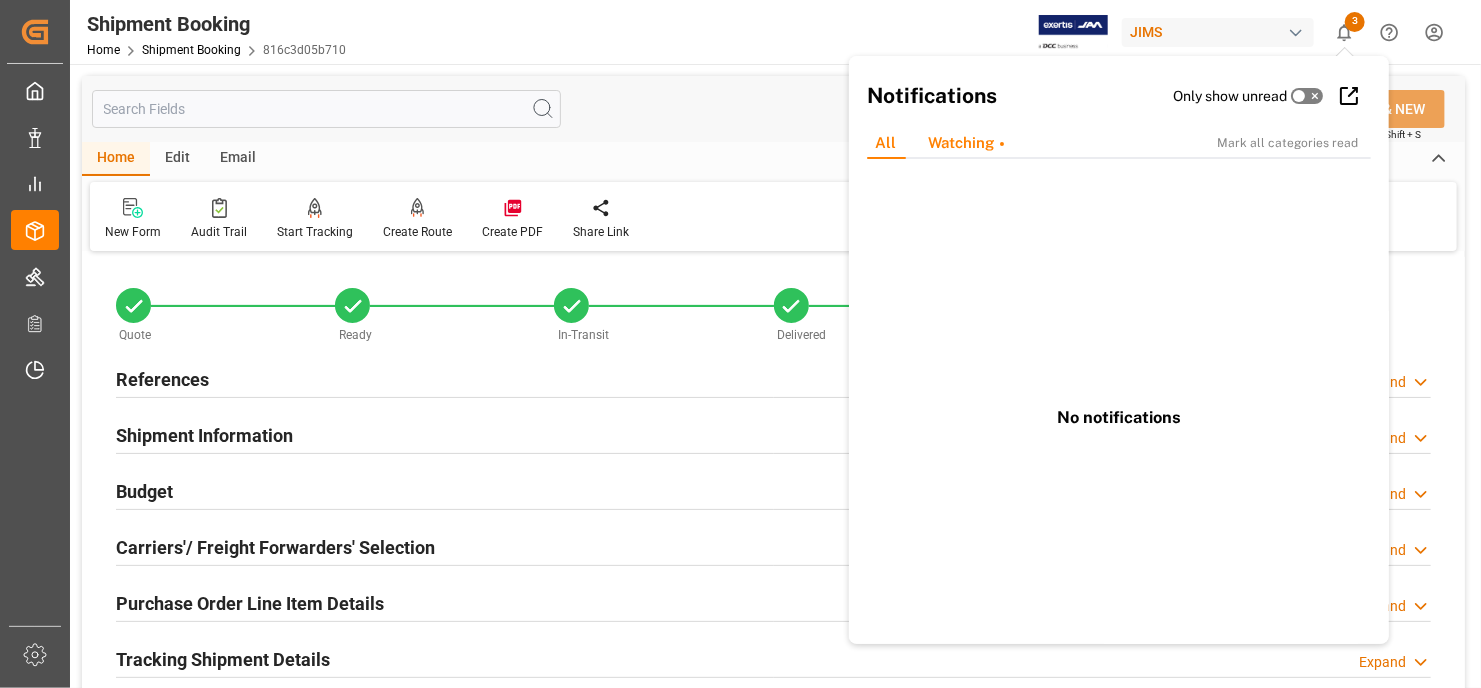 click on "Watching" at bounding box center (966, 143) 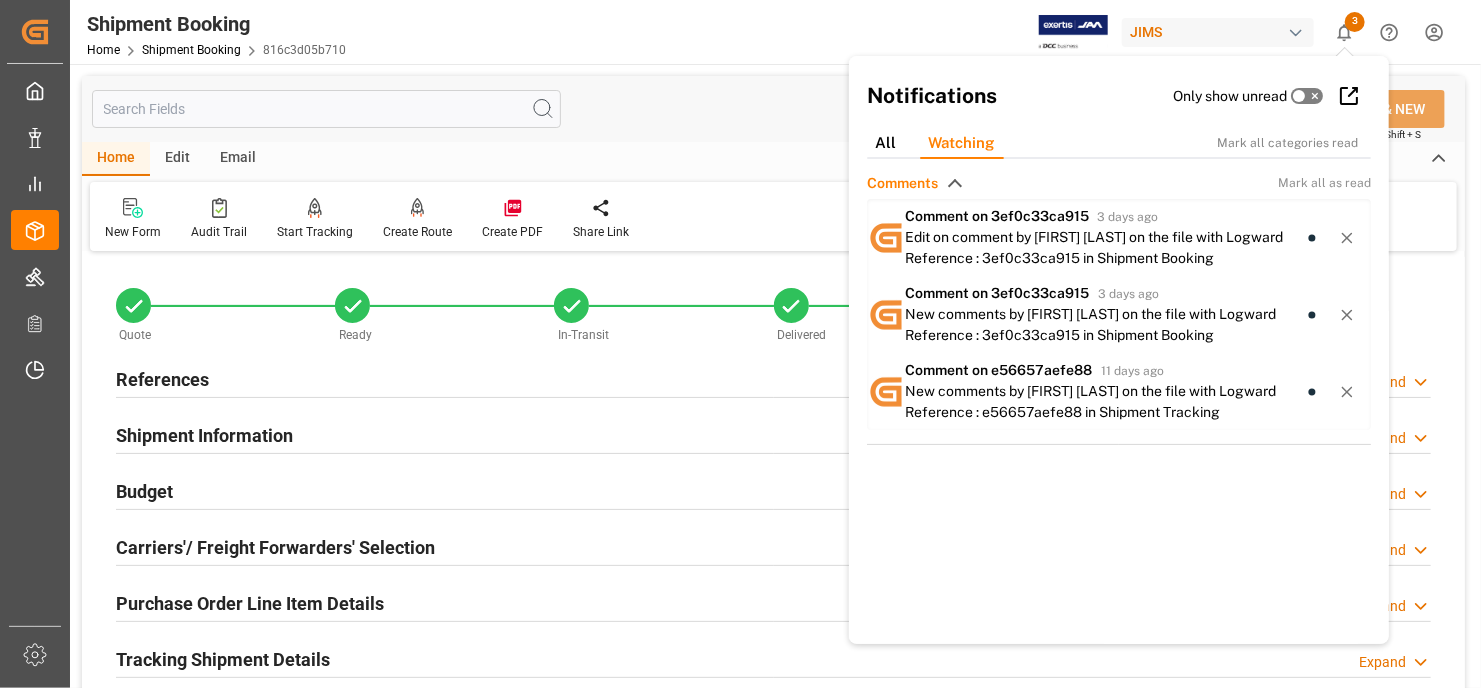 drag, startPoint x: 1070, startPoint y: 122, endPoint x: 1172, endPoint y: 88, distance: 107.51744 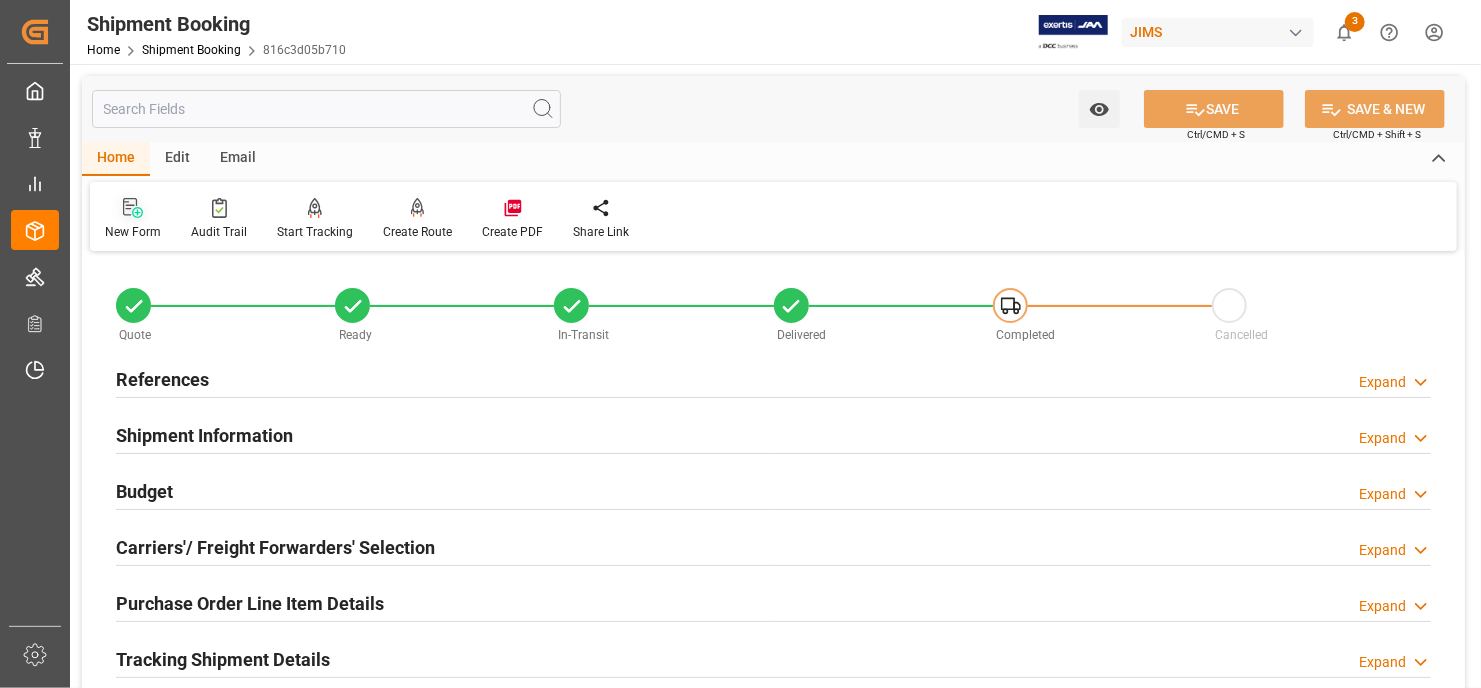 click at bounding box center (133, 208) 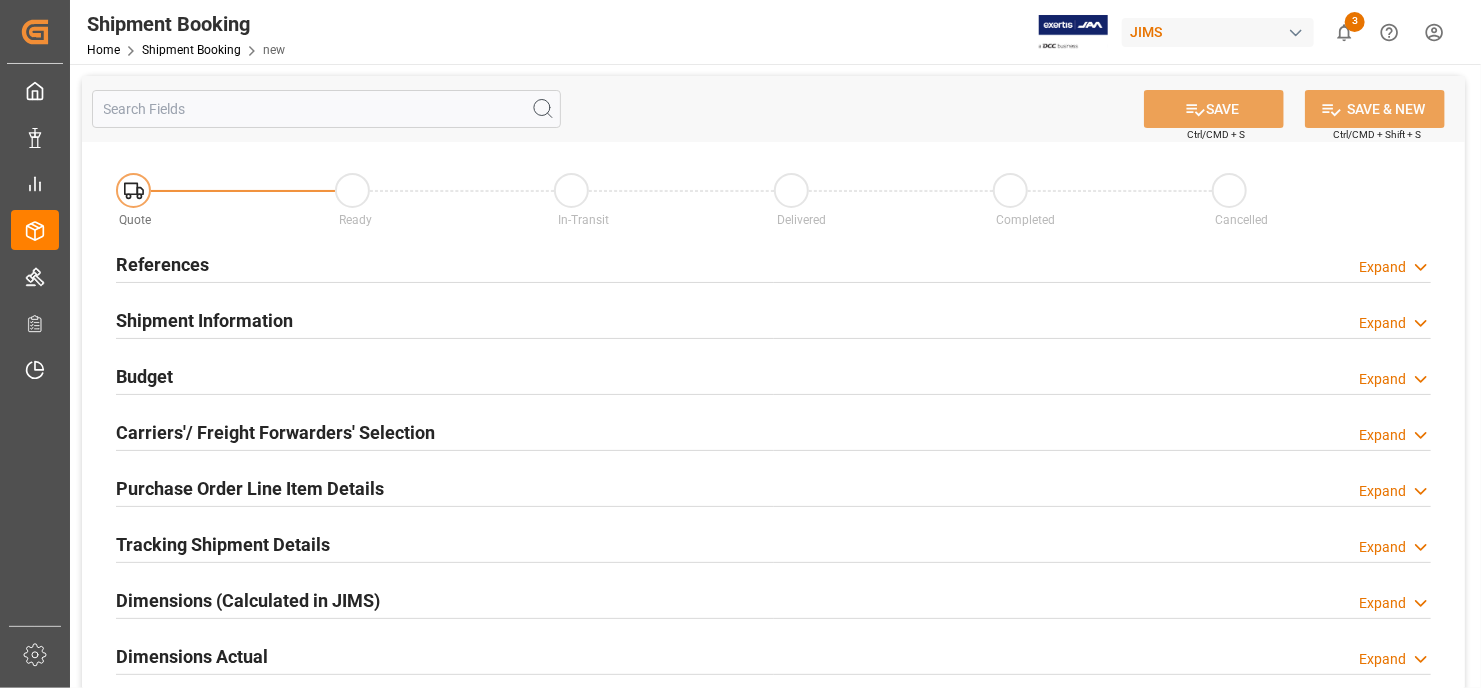 click on "References" at bounding box center (162, 264) 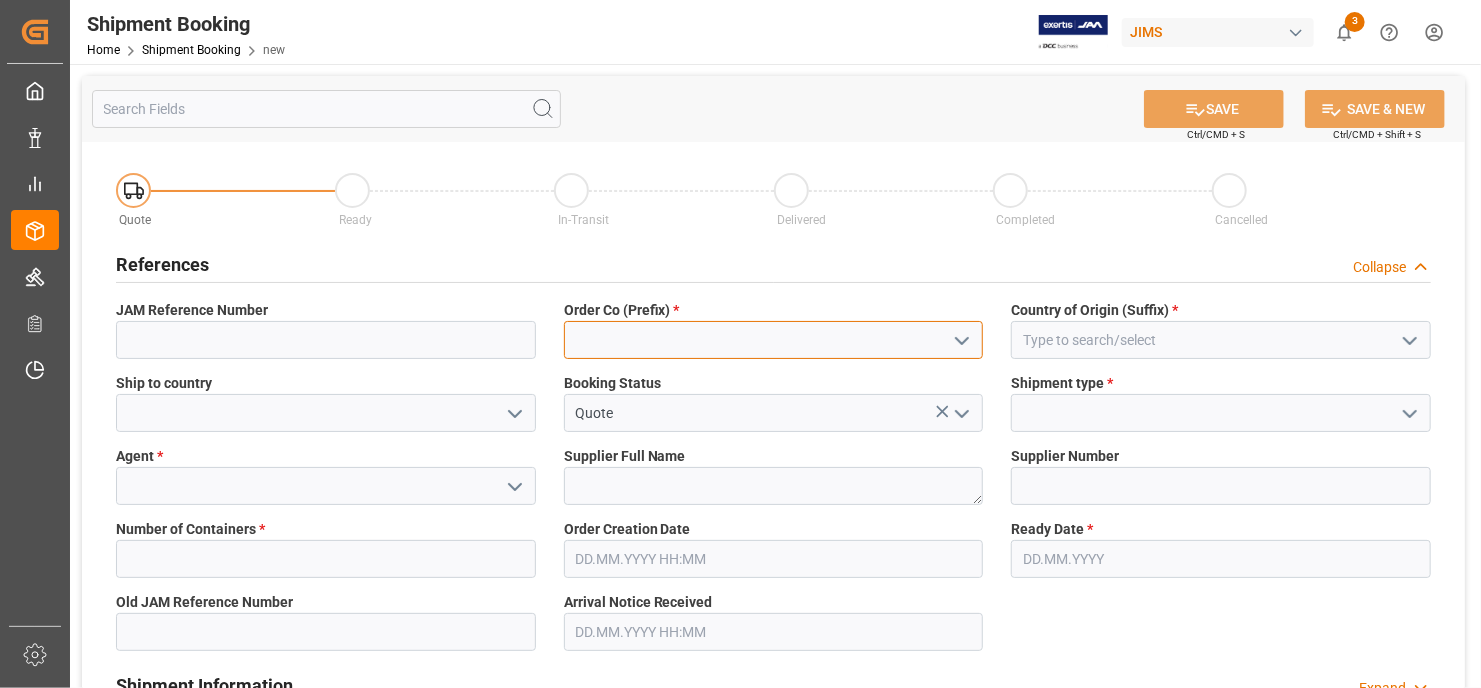 click at bounding box center [774, 340] 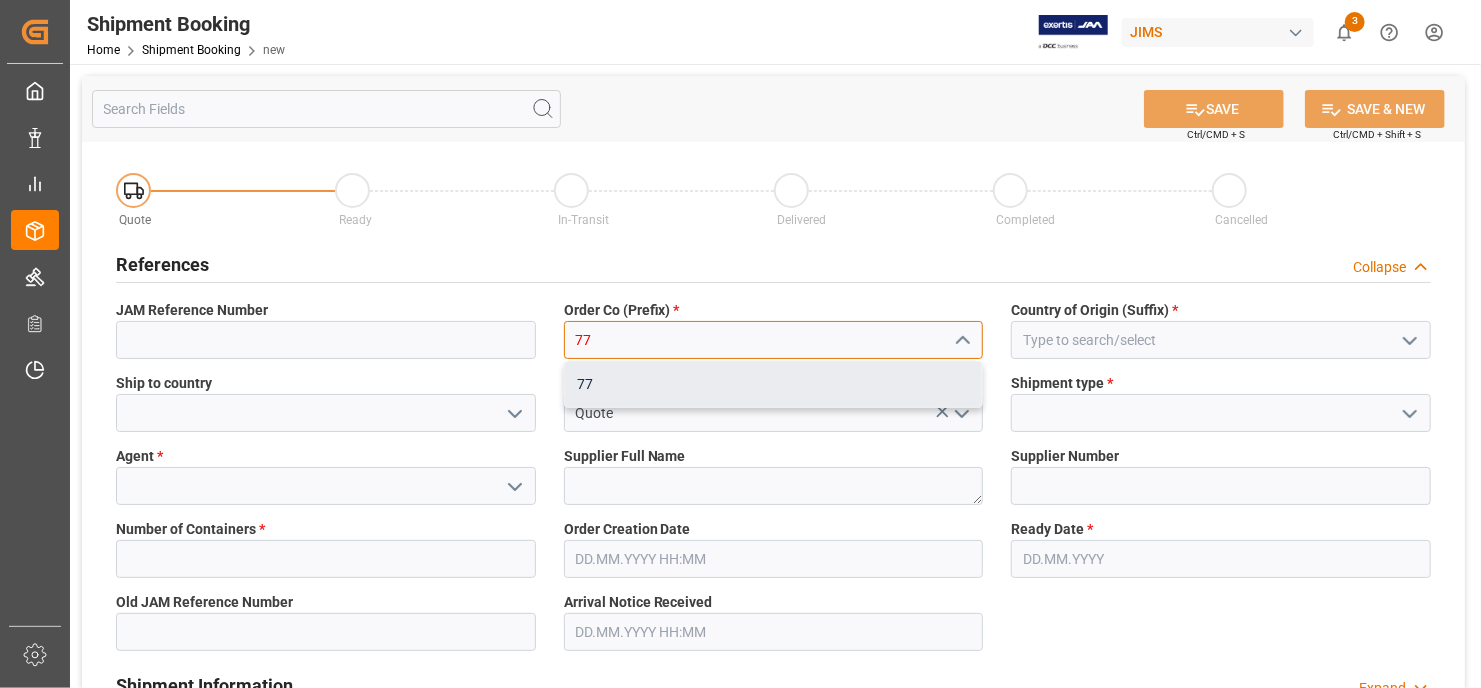 click on "77" at bounding box center [774, 384] 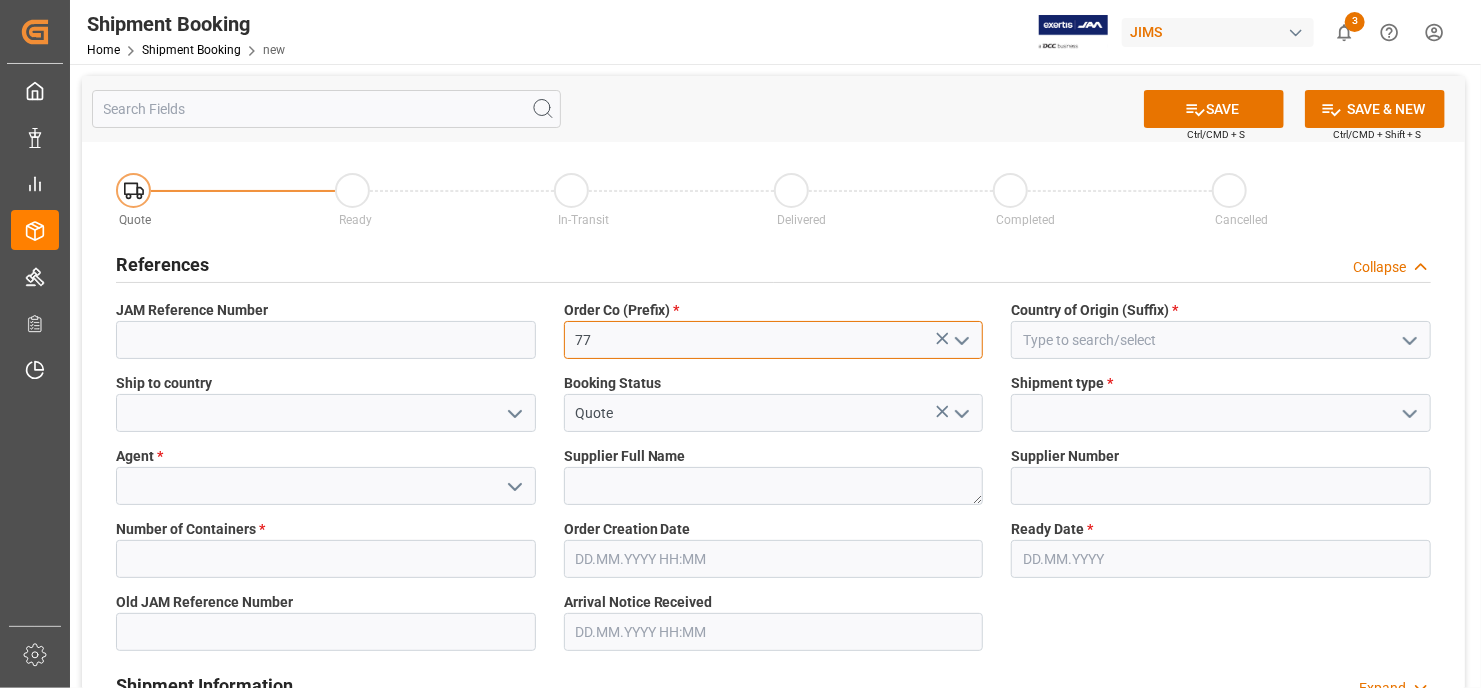 type on "77" 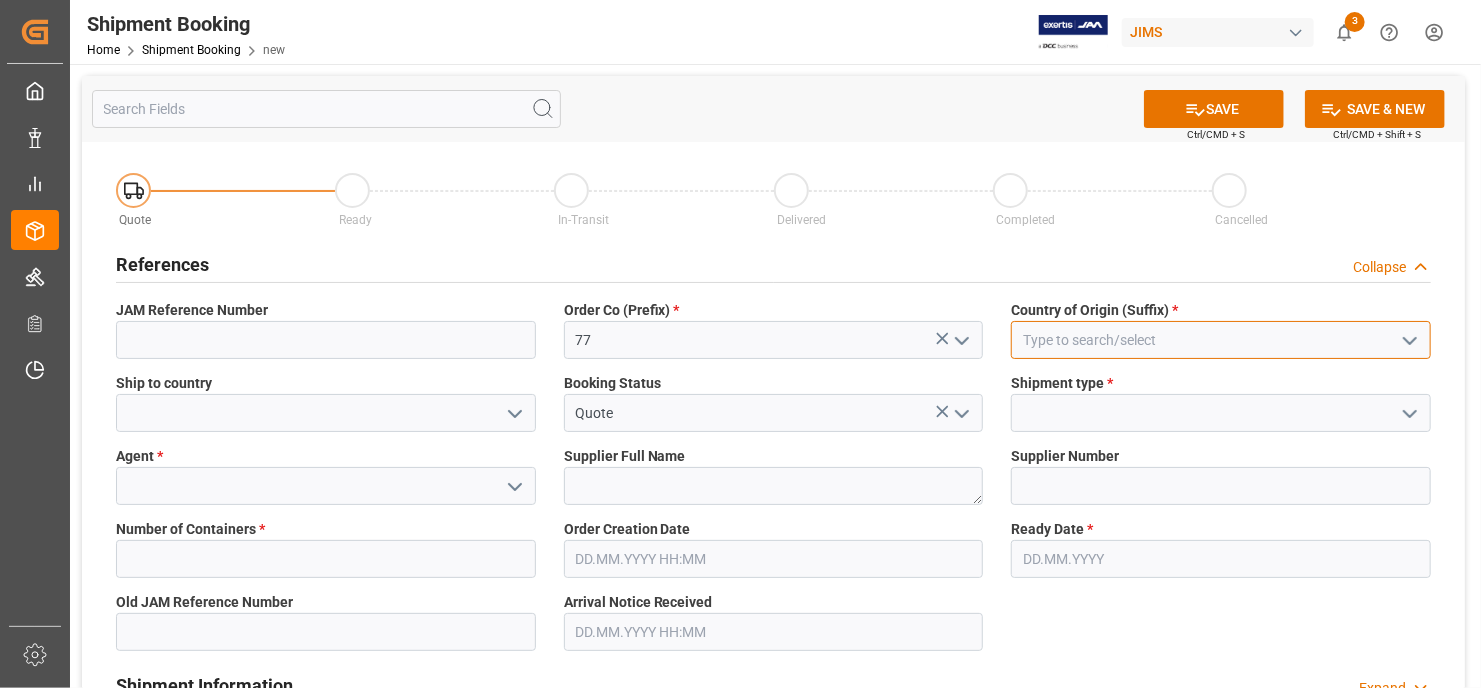 click at bounding box center [1221, 340] 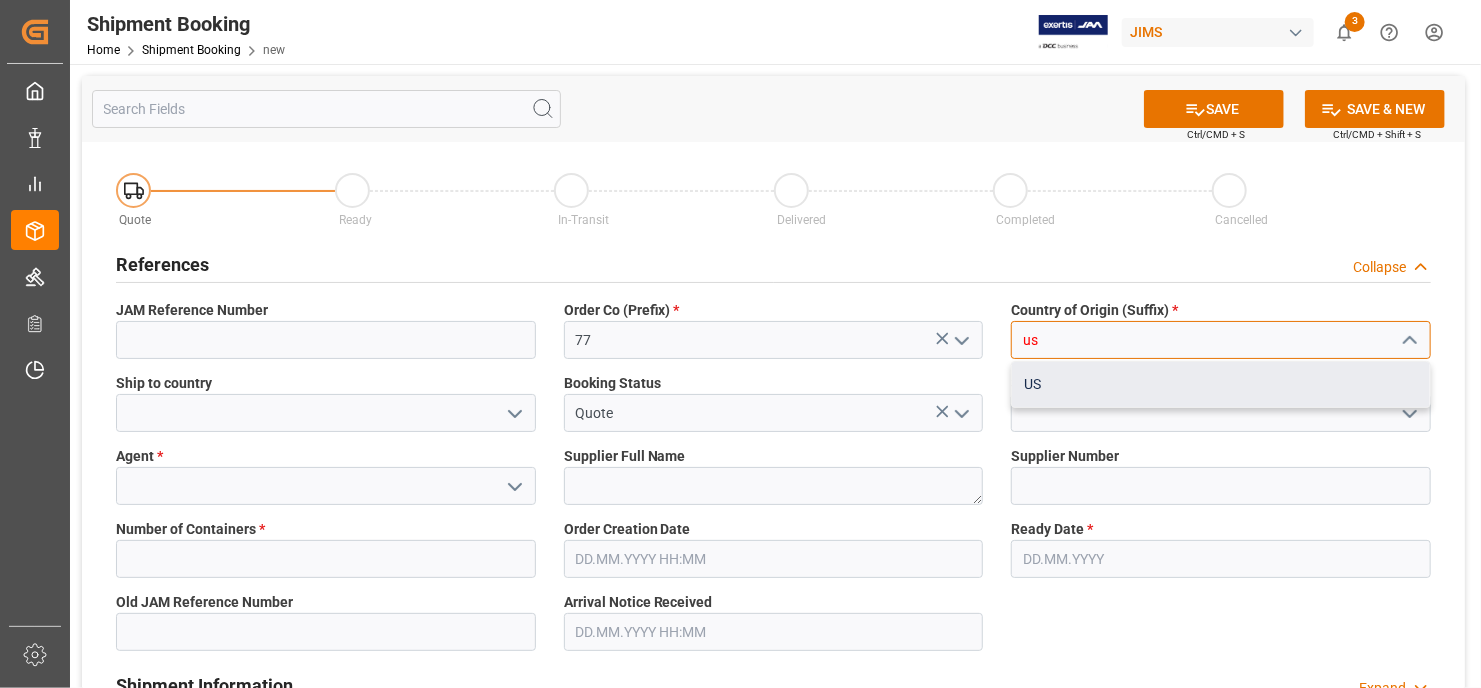 click on "US" at bounding box center (1221, 384) 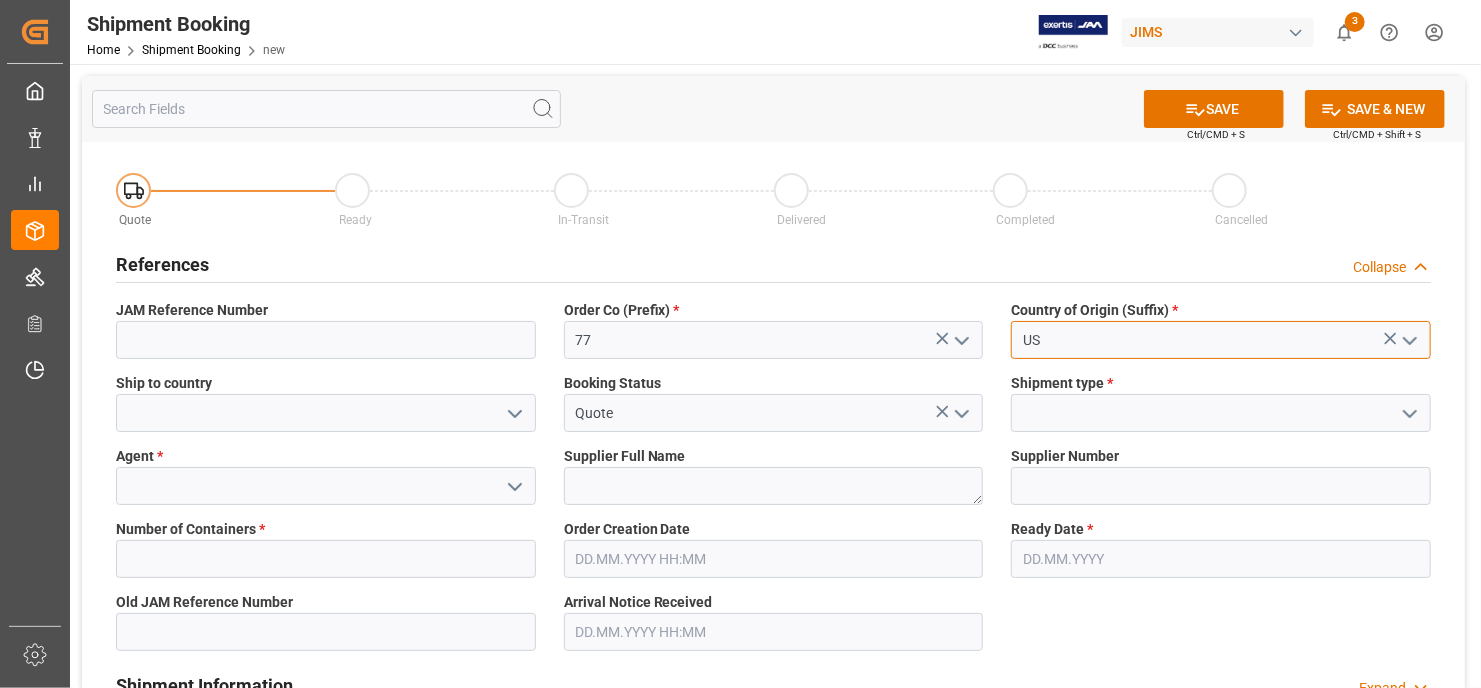 type on "US" 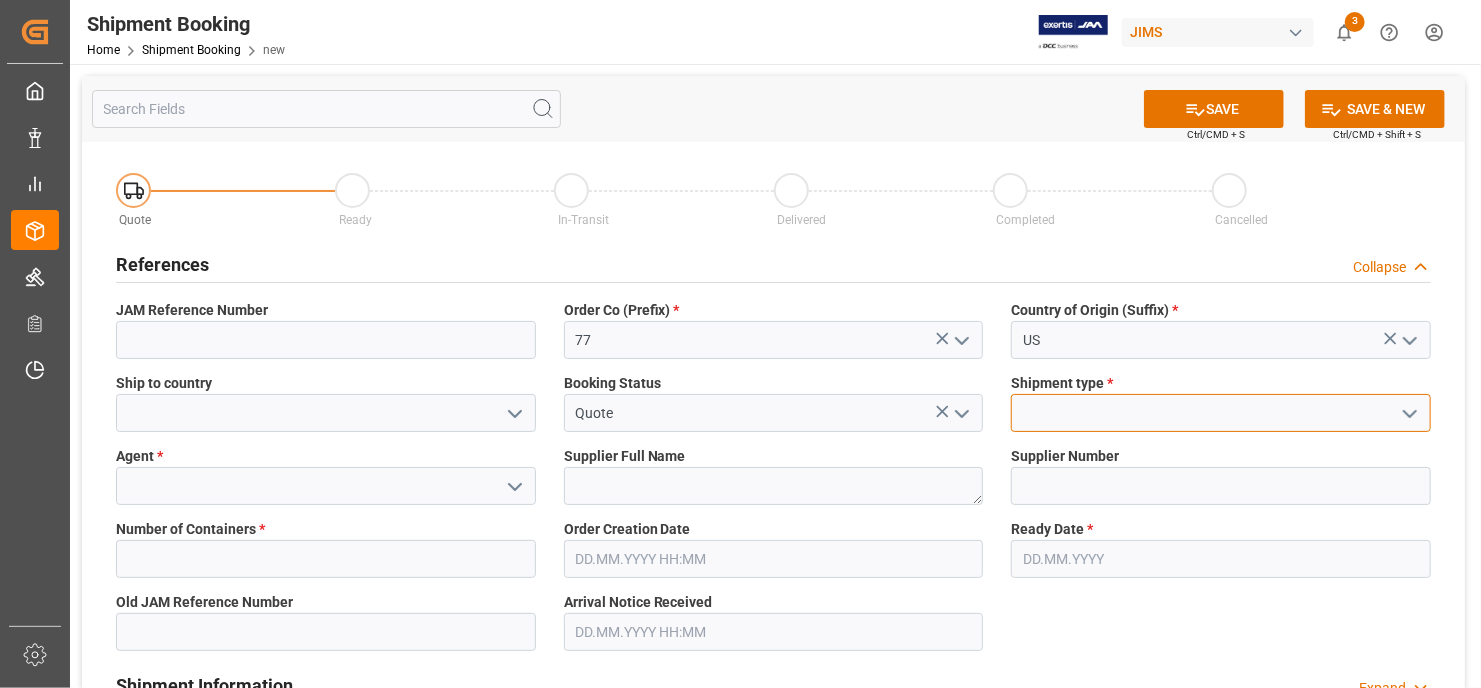 click at bounding box center [1221, 413] 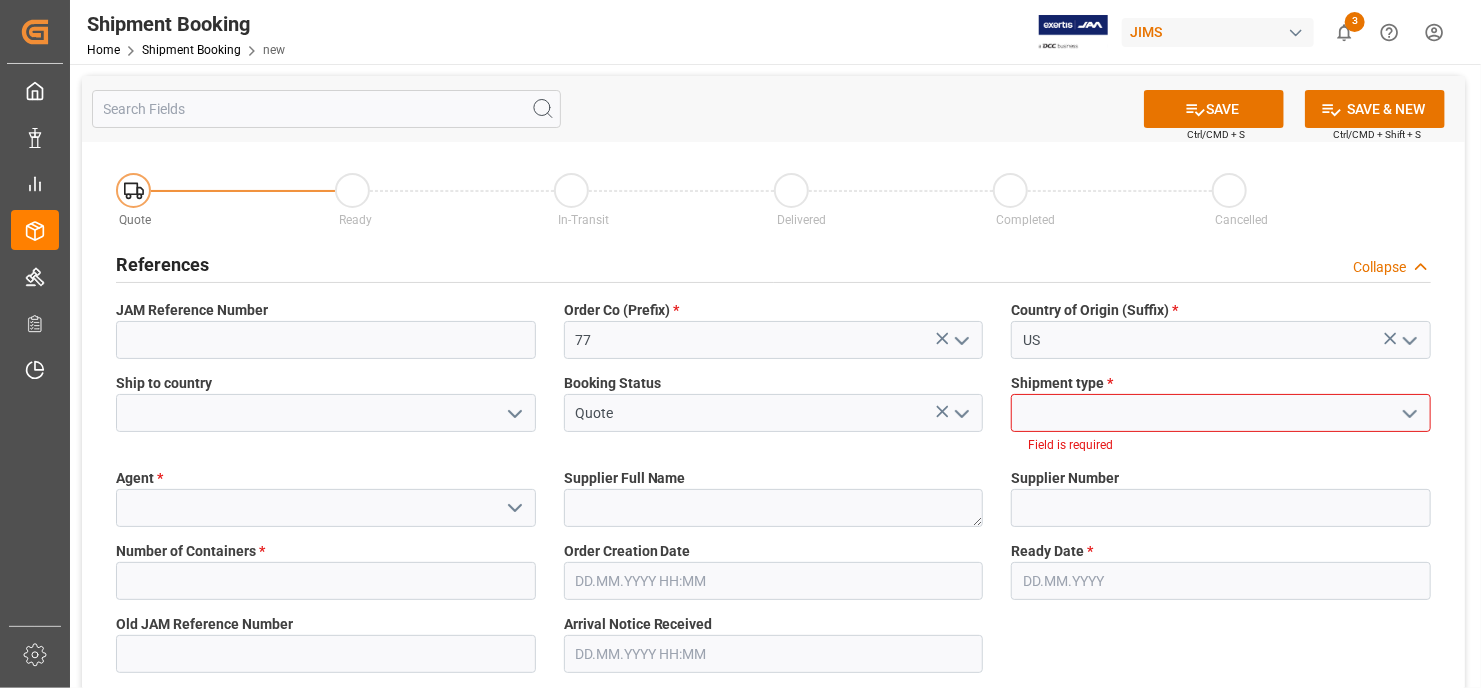 click at bounding box center (1410, 414) 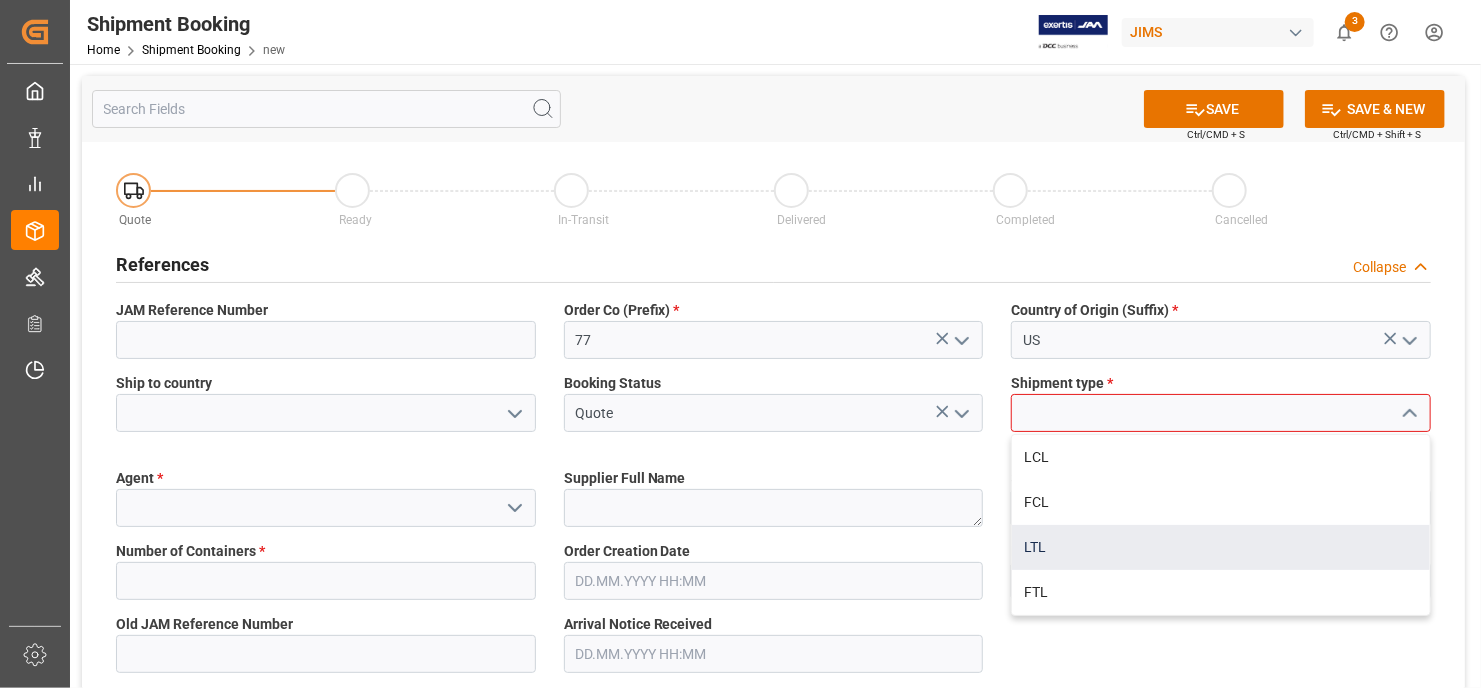 click on "LTL" at bounding box center [1221, 547] 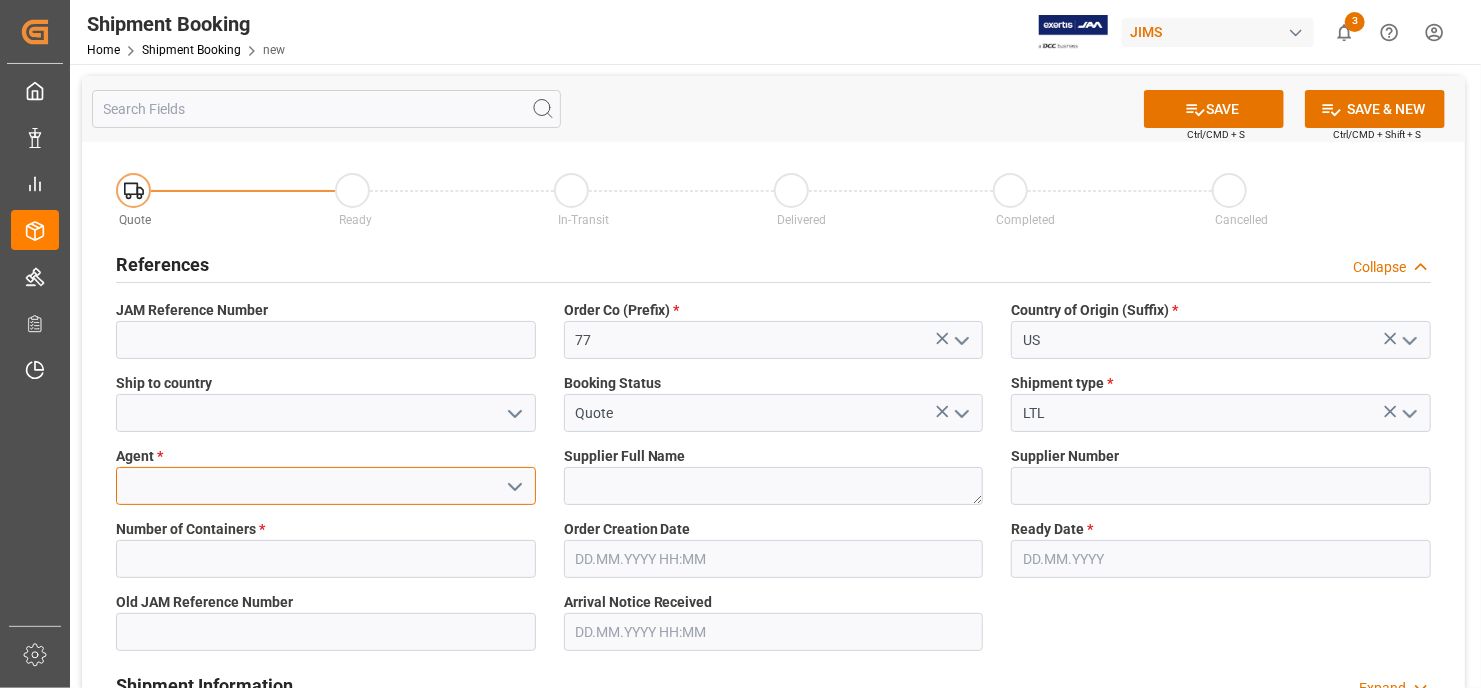click at bounding box center [326, 486] 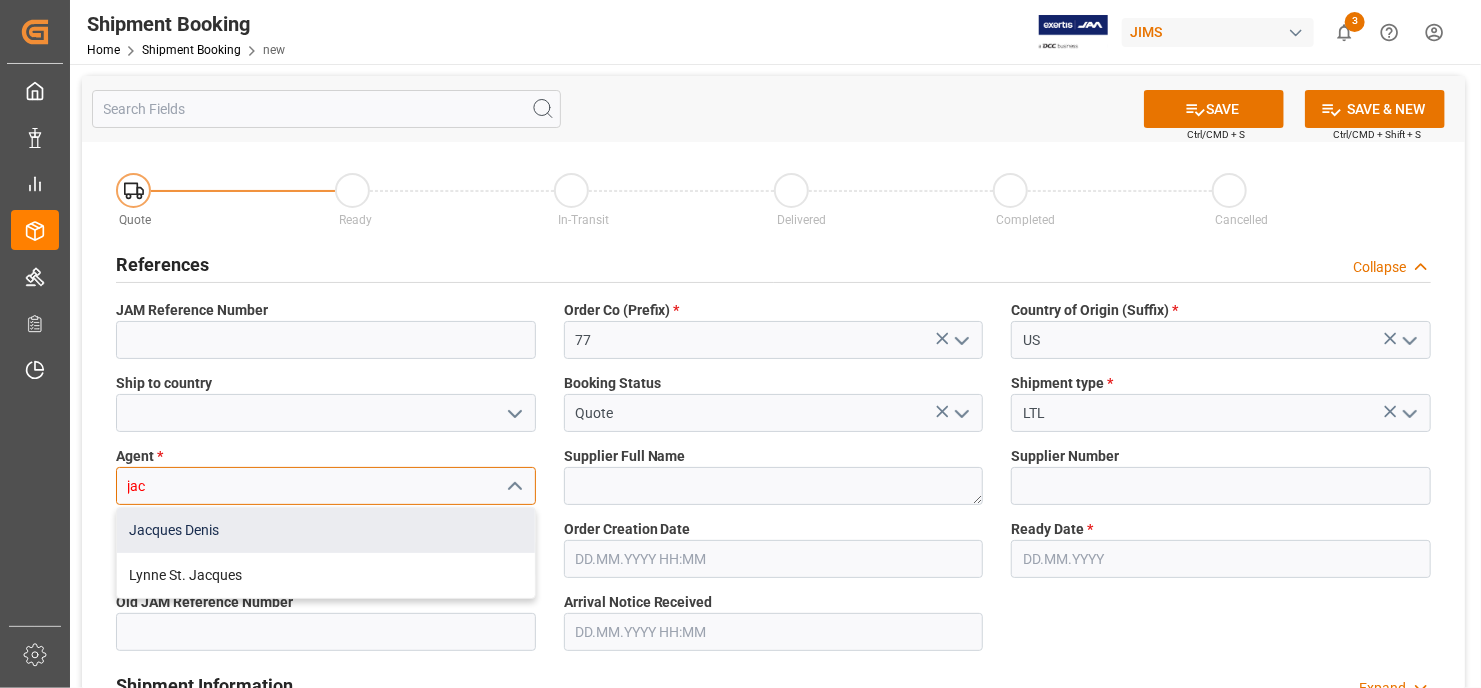 click on "Jacques Denis" at bounding box center (326, 530) 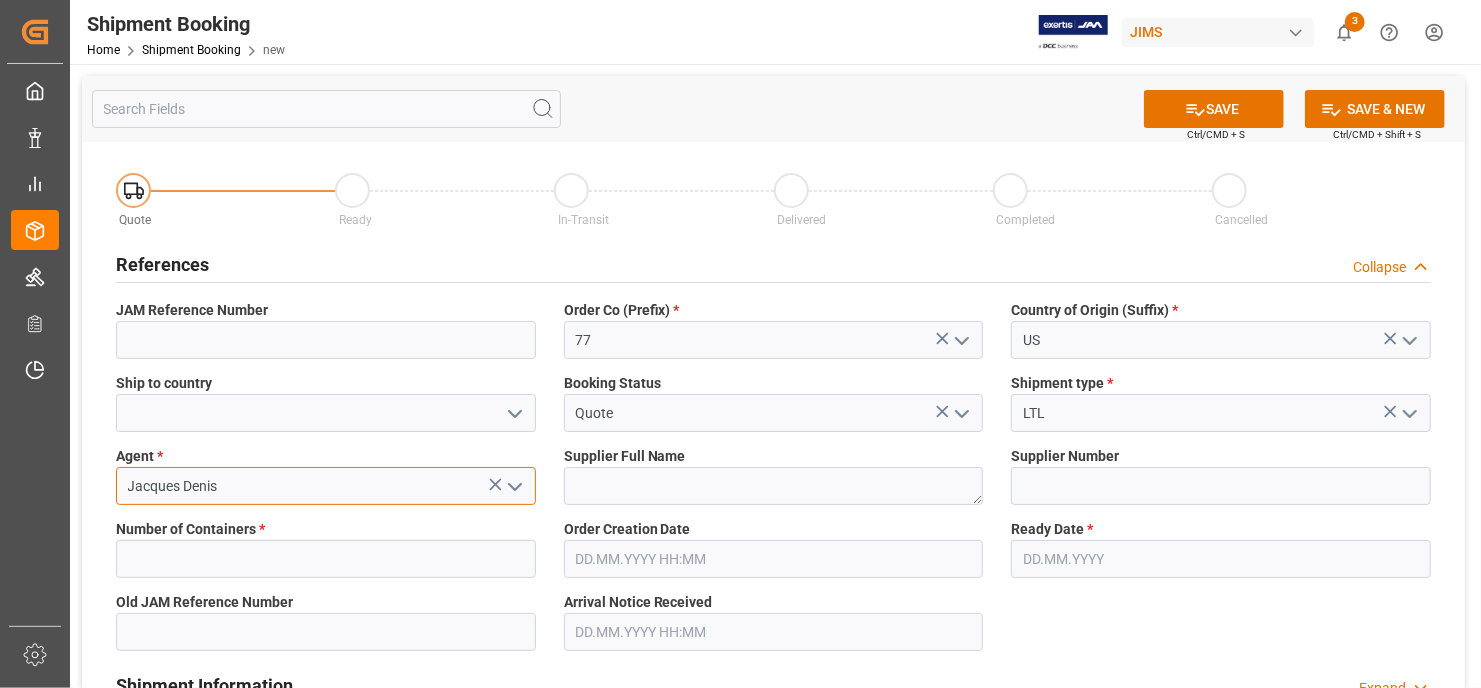 type on "Jacques Denis" 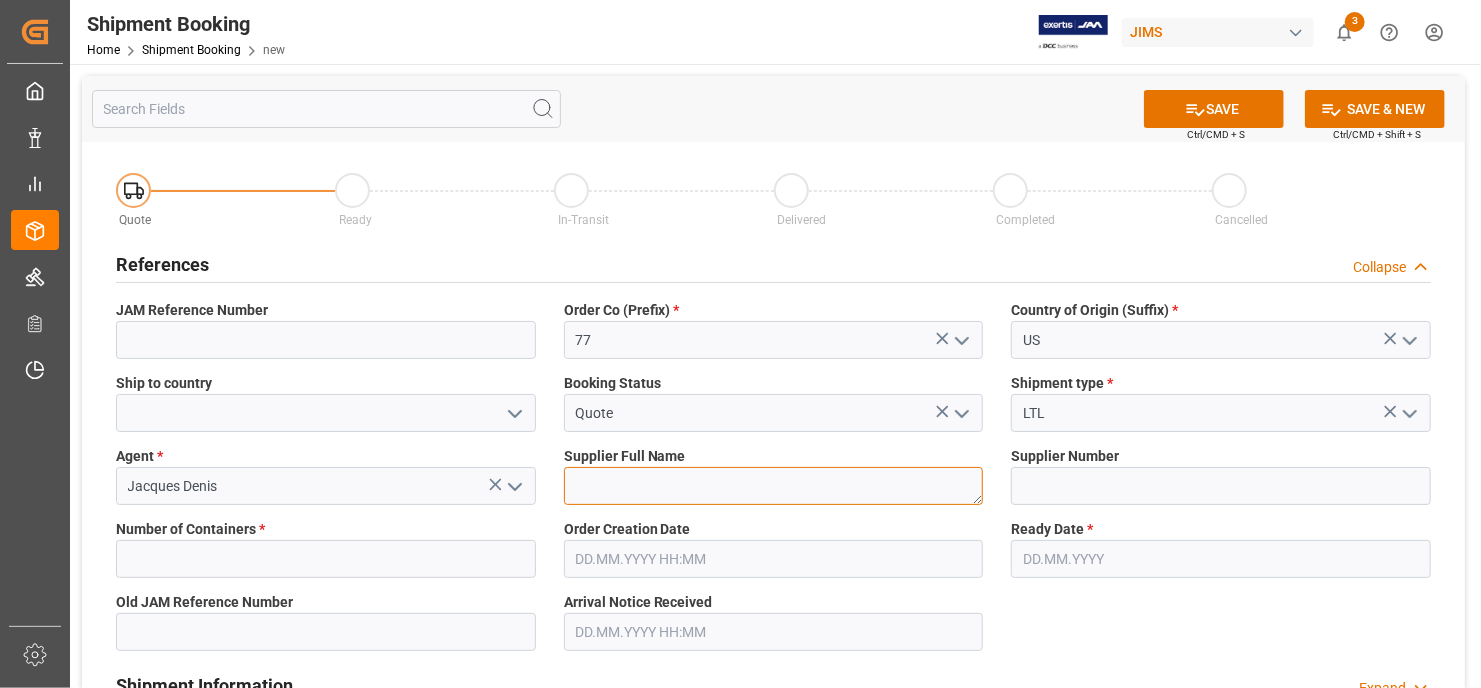 click at bounding box center [774, 486] 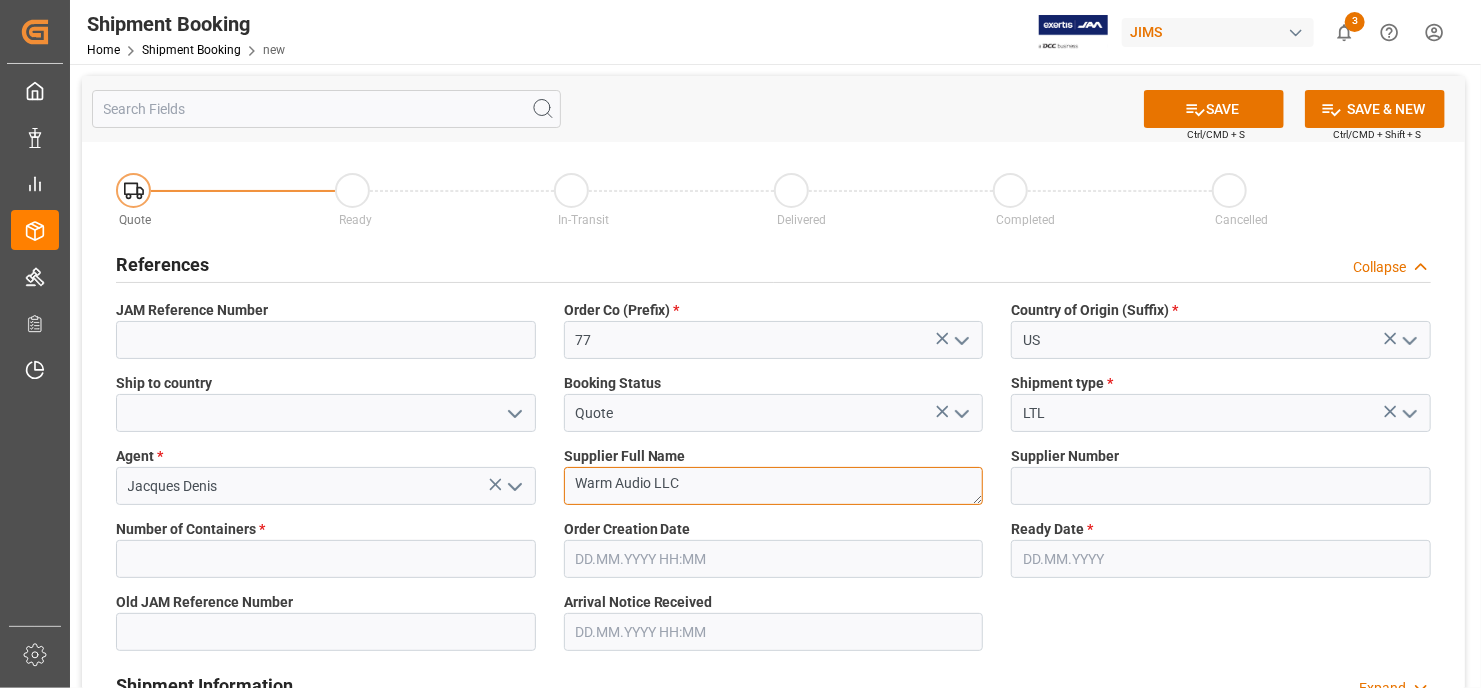 type on "Warm Audio LLC" 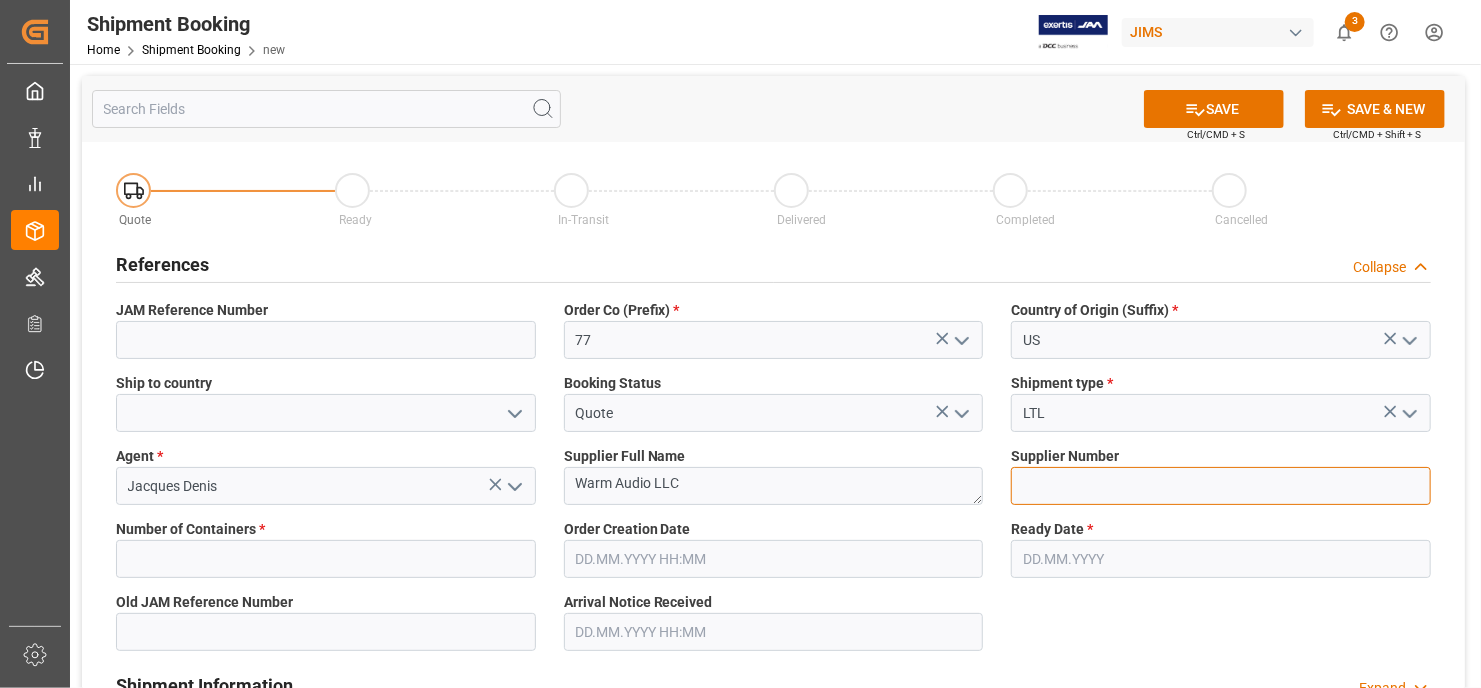 click at bounding box center [1221, 486] 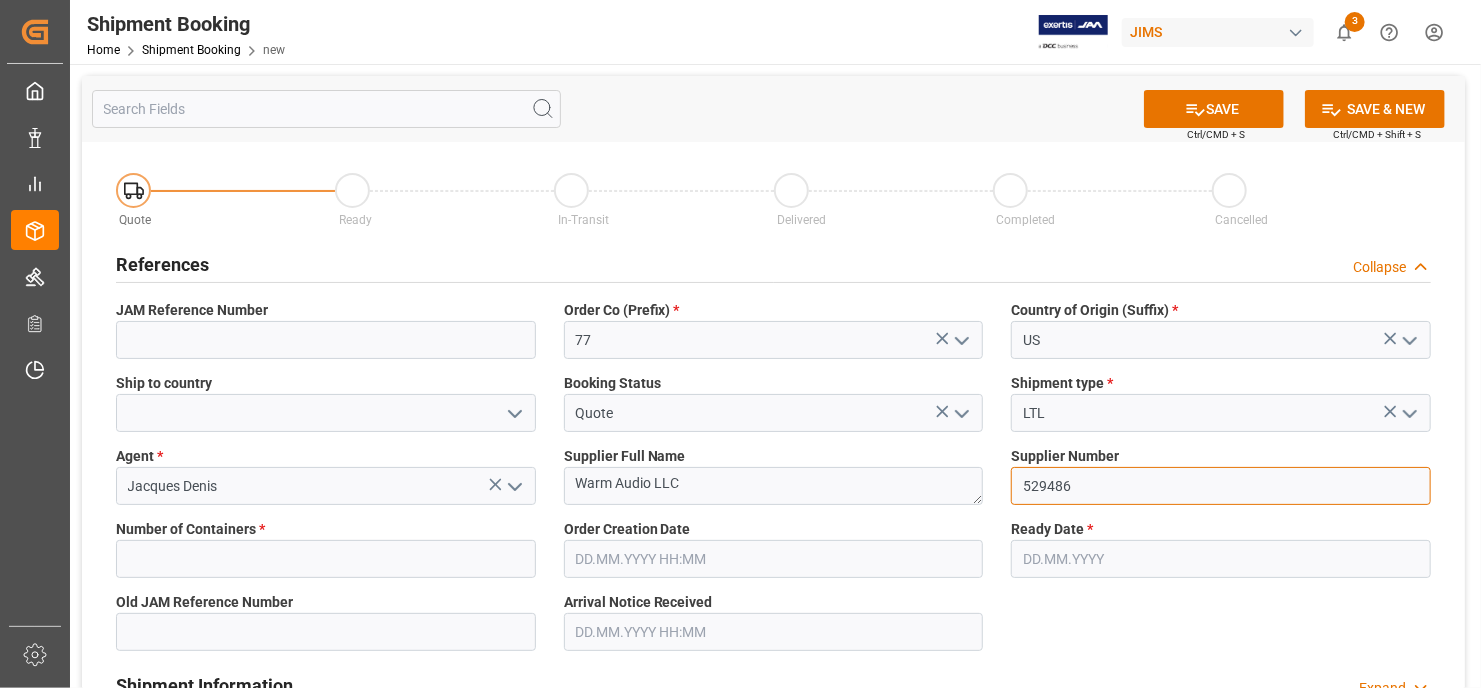type on "529486" 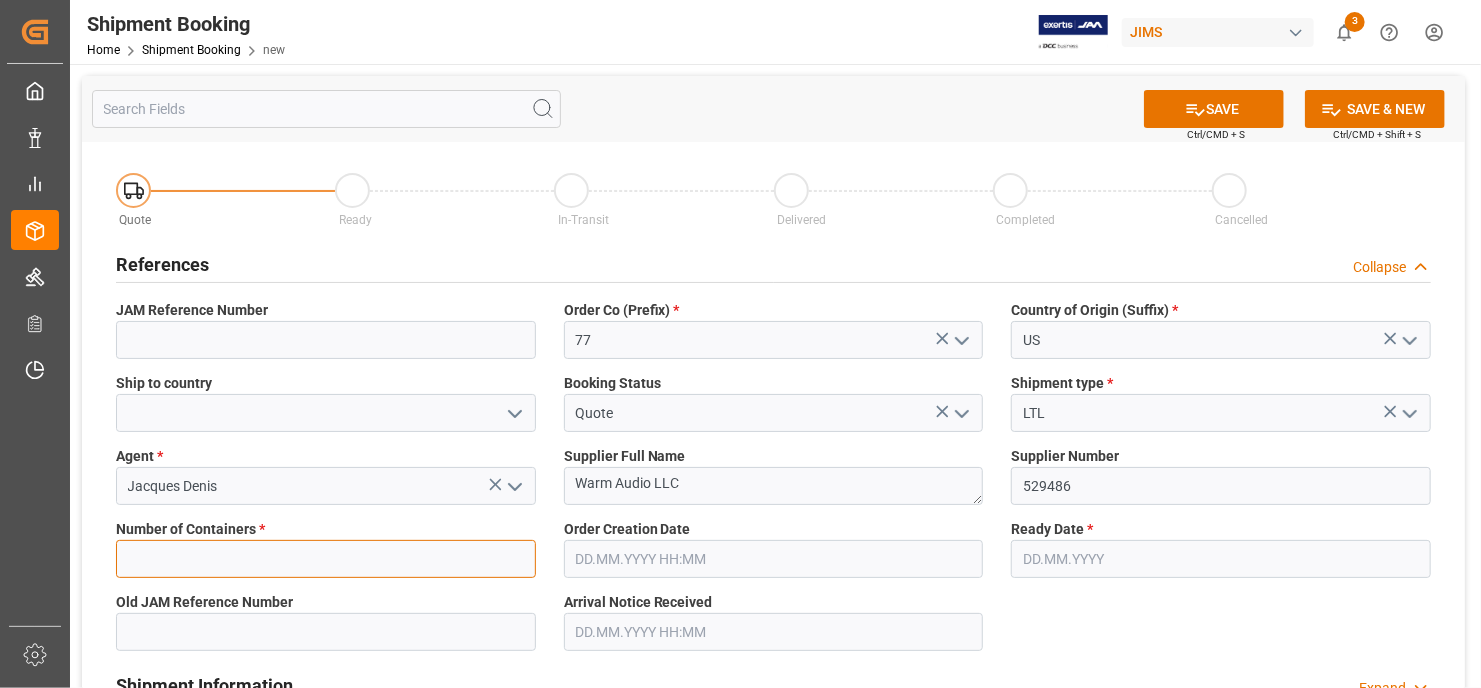 click at bounding box center (326, 559) 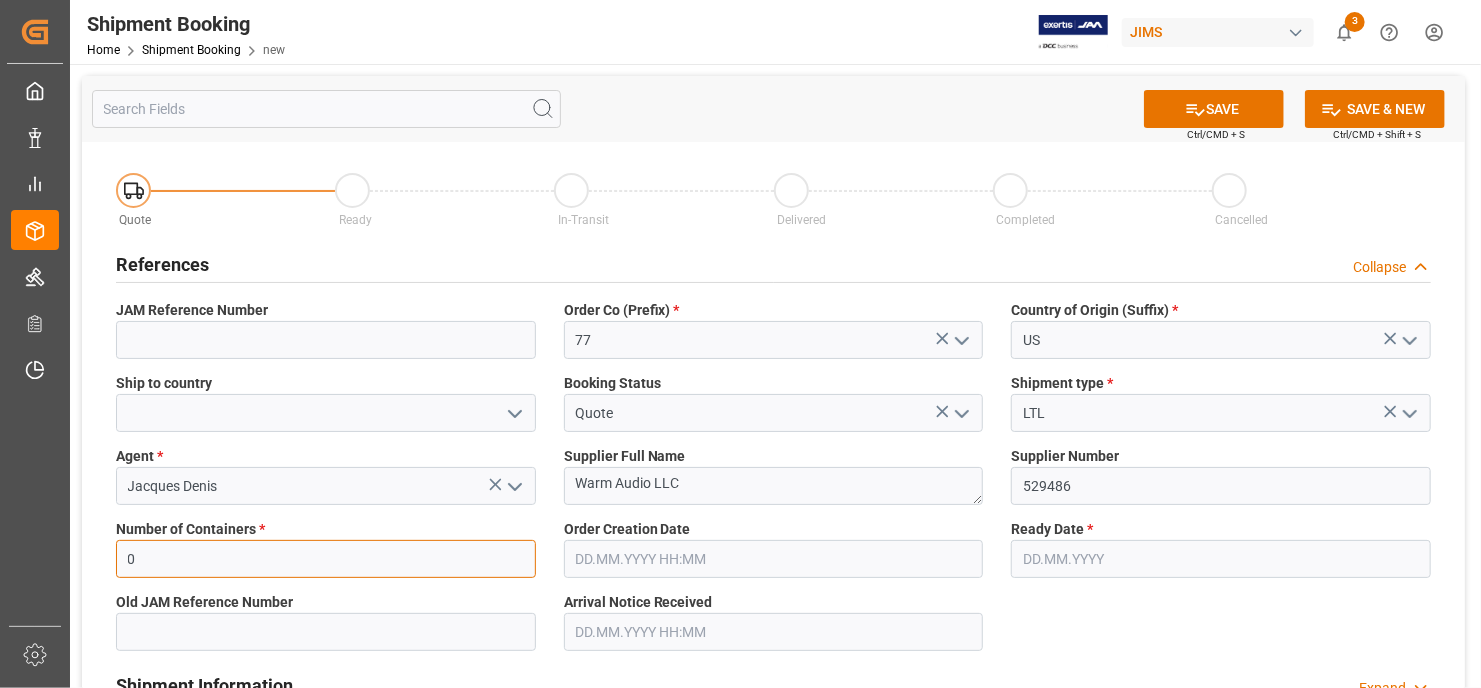type on "0" 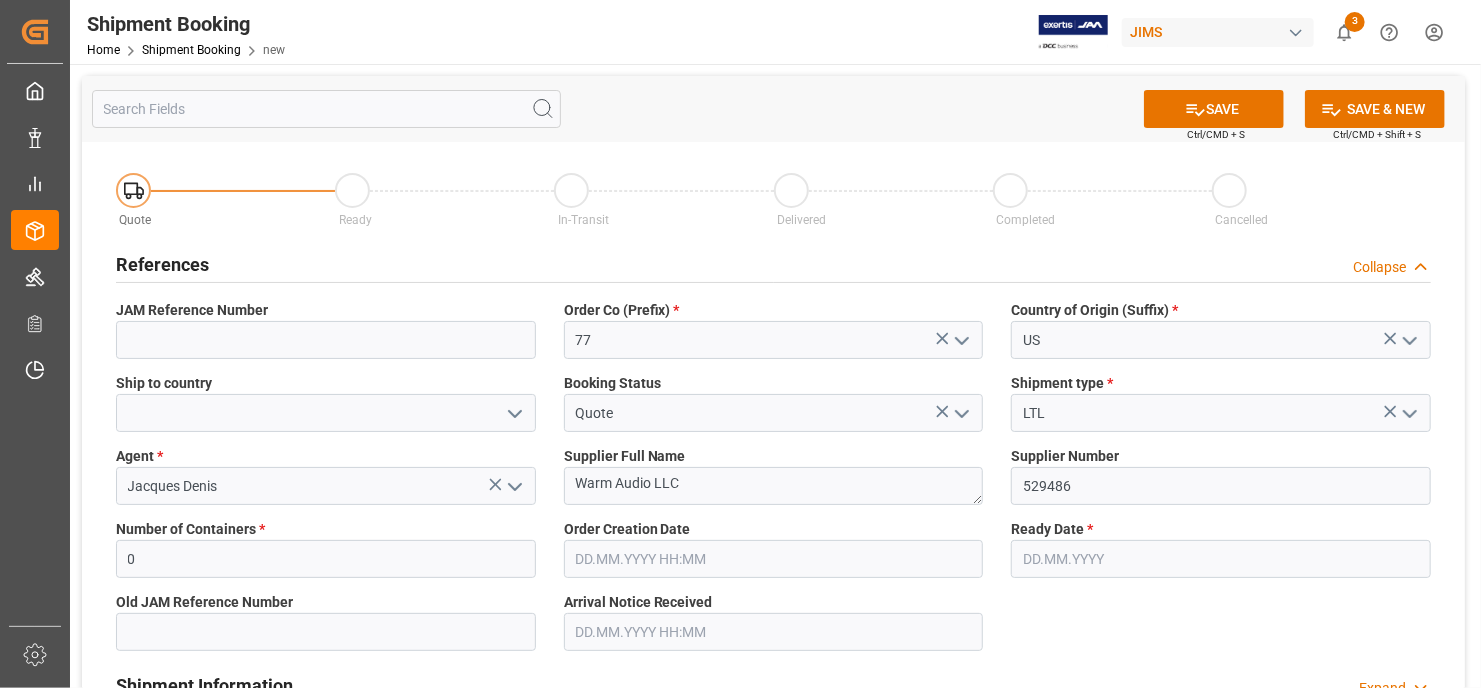 click at bounding box center (1221, 559) 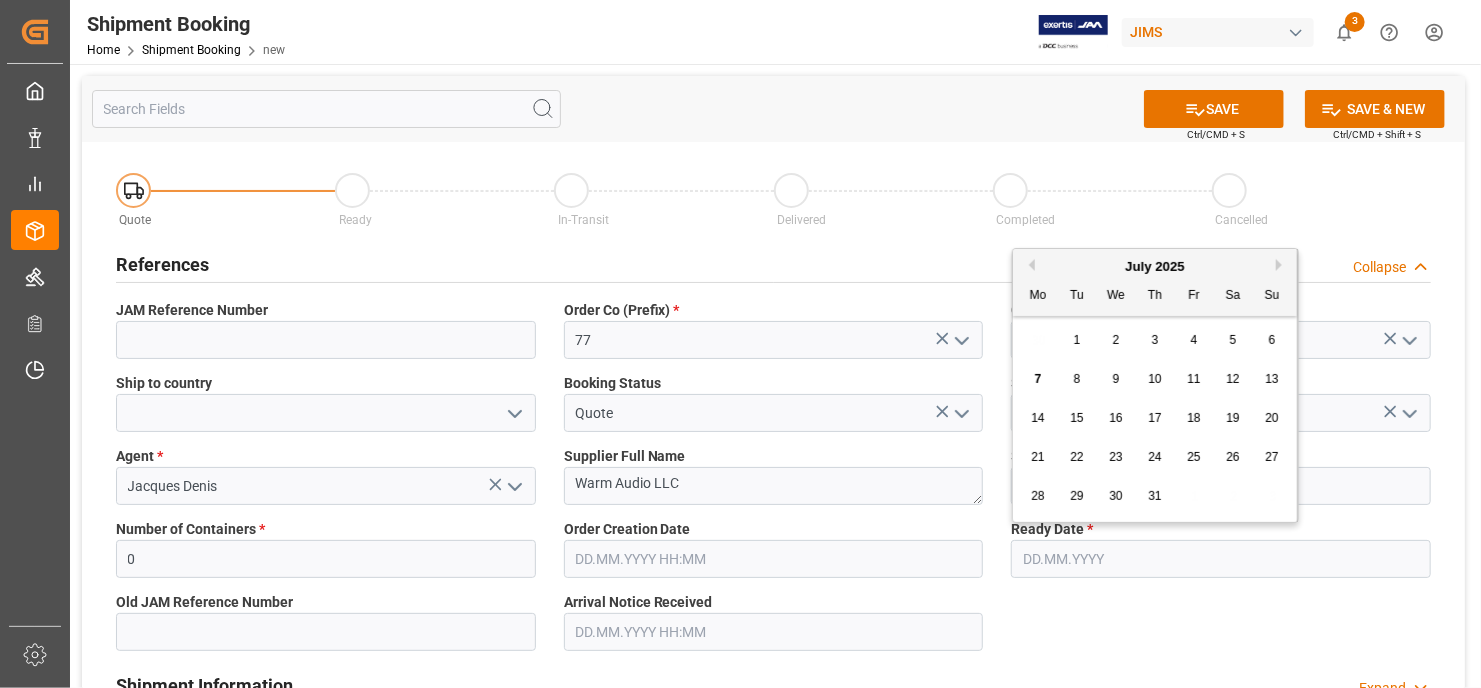 click on "30 1 2 3 4 5 6" at bounding box center (1155, 340) 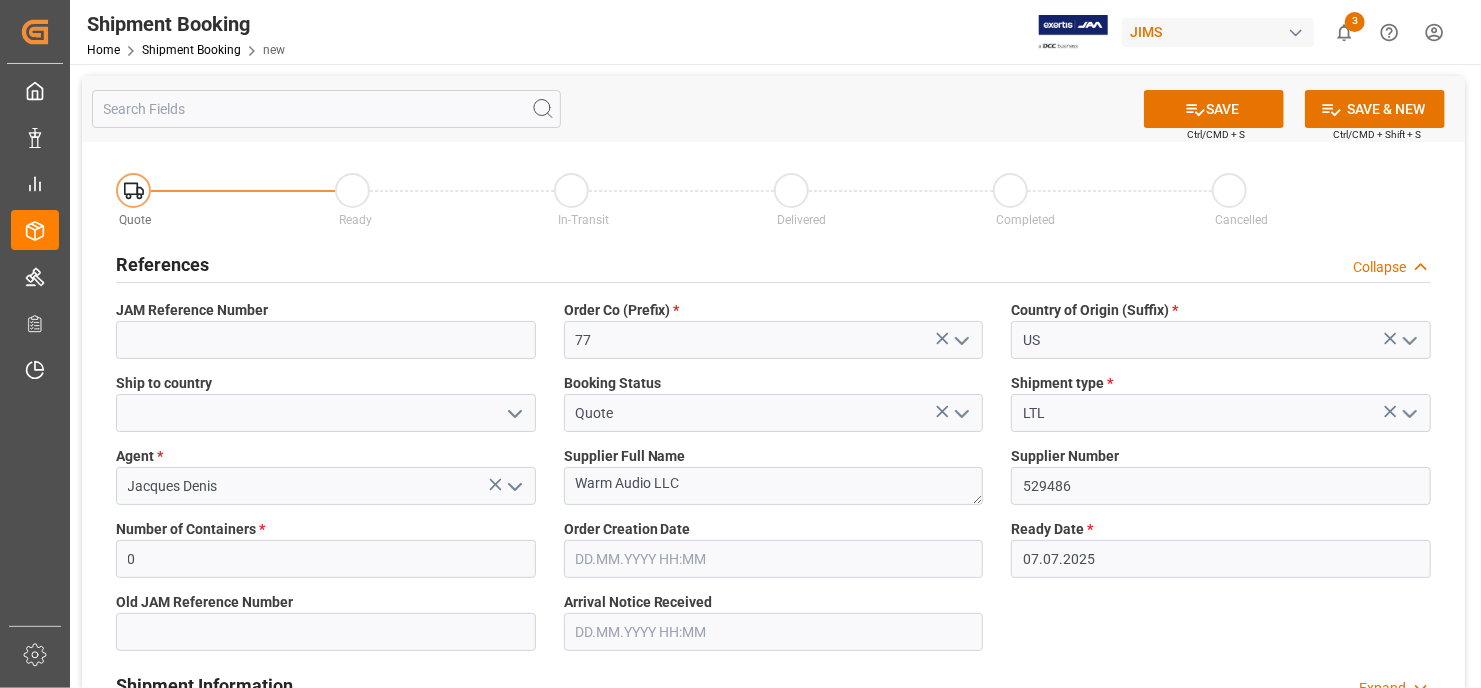 click on "Quote Ready In-Transit Delivered Completed Cancelled References Collapse JAM Reference Number Order Co (Prefix) * 77 Country of Origin (Suffix) * US Ship to country Booking Status Quote Shipment type * LTL Agent * Jacques Denis Supplier Full Name Warm Audio LLC Supplier Number 529486 Number of Containers * 0 Order Creation Date Ready Date * 07.07.2025 Old JAM Reference Number Arrival Notice Received Shipment Information Expand Carrier/Freight Forwarder Save the form to link data Carrier's/ Freight Forwarder's Code Name of the Carrier/Forwarder Mode of Transport Code Select Options Container Type 20 40 ... + 3 Shipment Type 1 Mode of Transport Save the form to link data Incoterm Origin Destination Branch Origin And Cluster Transit Lead Time Booking Number Master Bill of Lading Number House Bill of Lading Number Invoice Number Budget Expand Duty Allocated Local Amount" at bounding box center [773, 746] 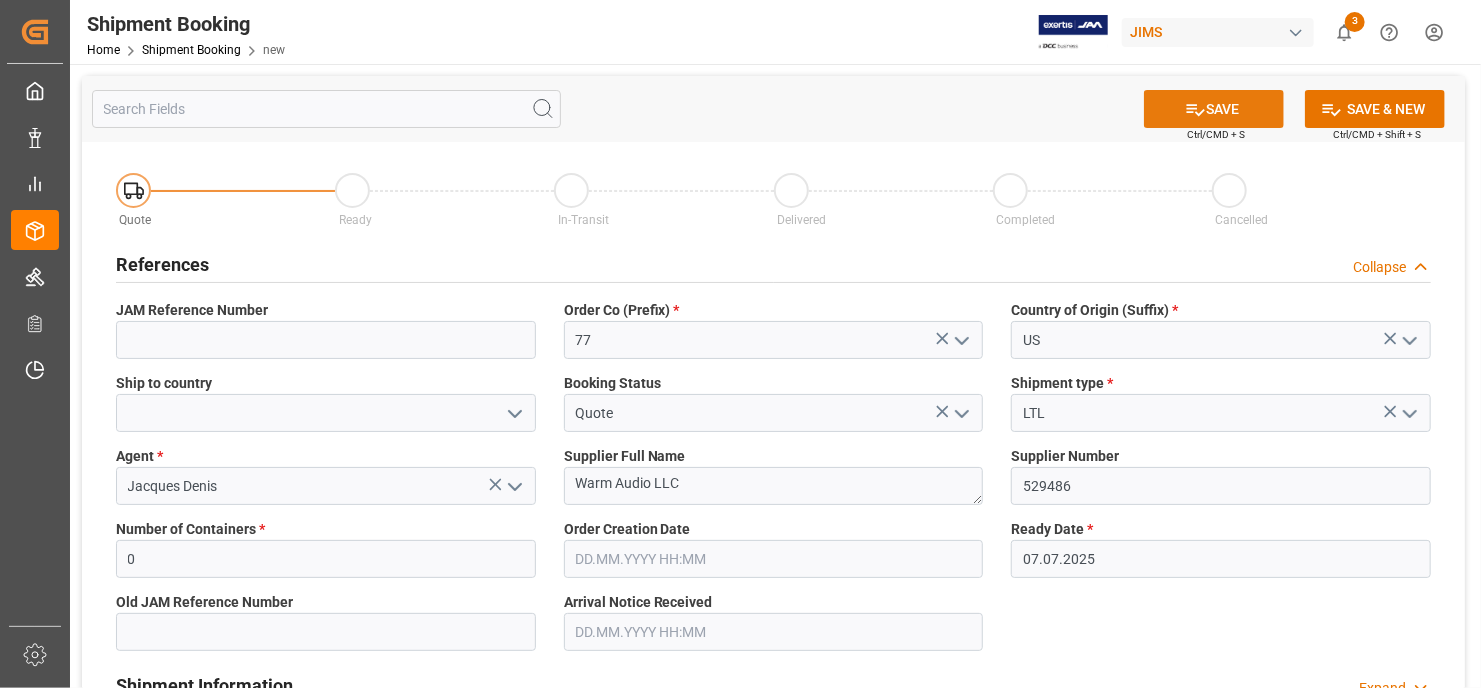 click on "SAVE" at bounding box center [1214, 109] 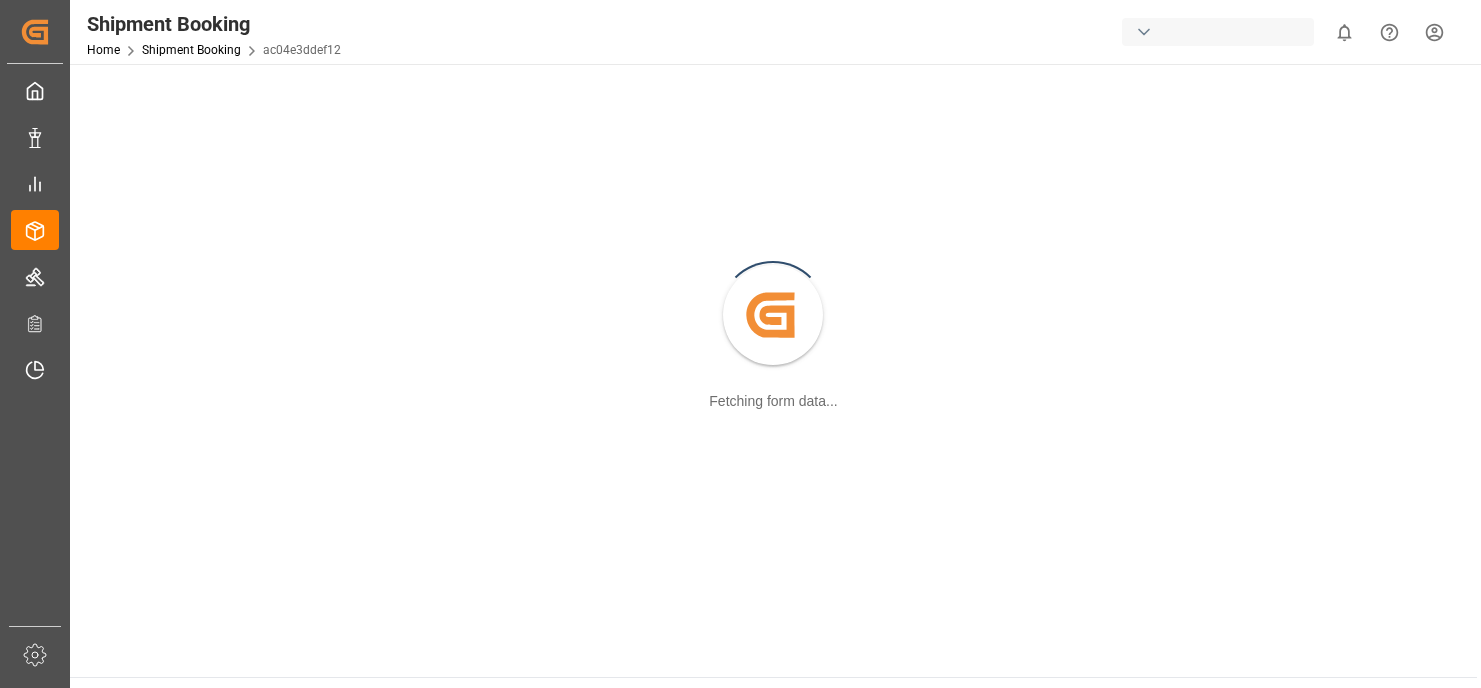 scroll, scrollTop: 0, scrollLeft: 0, axis: both 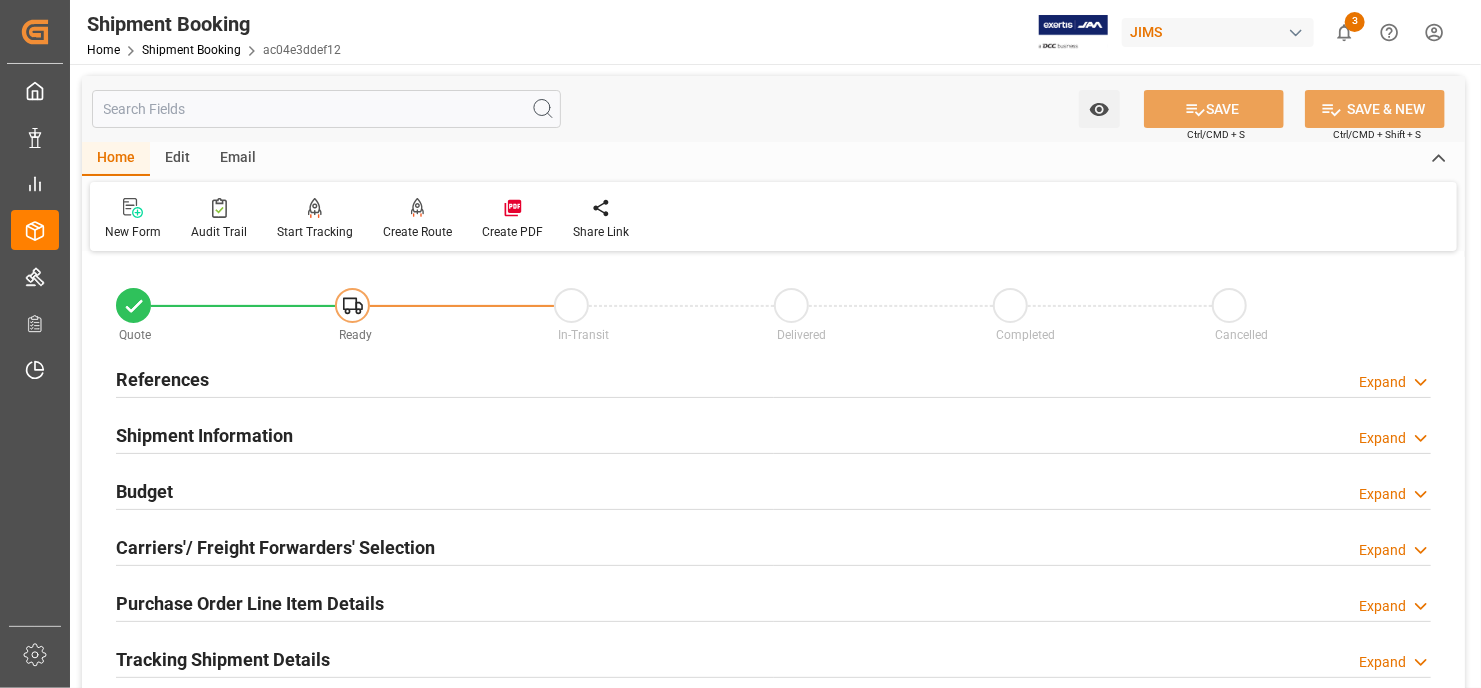 click on "References" at bounding box center [162, 379] 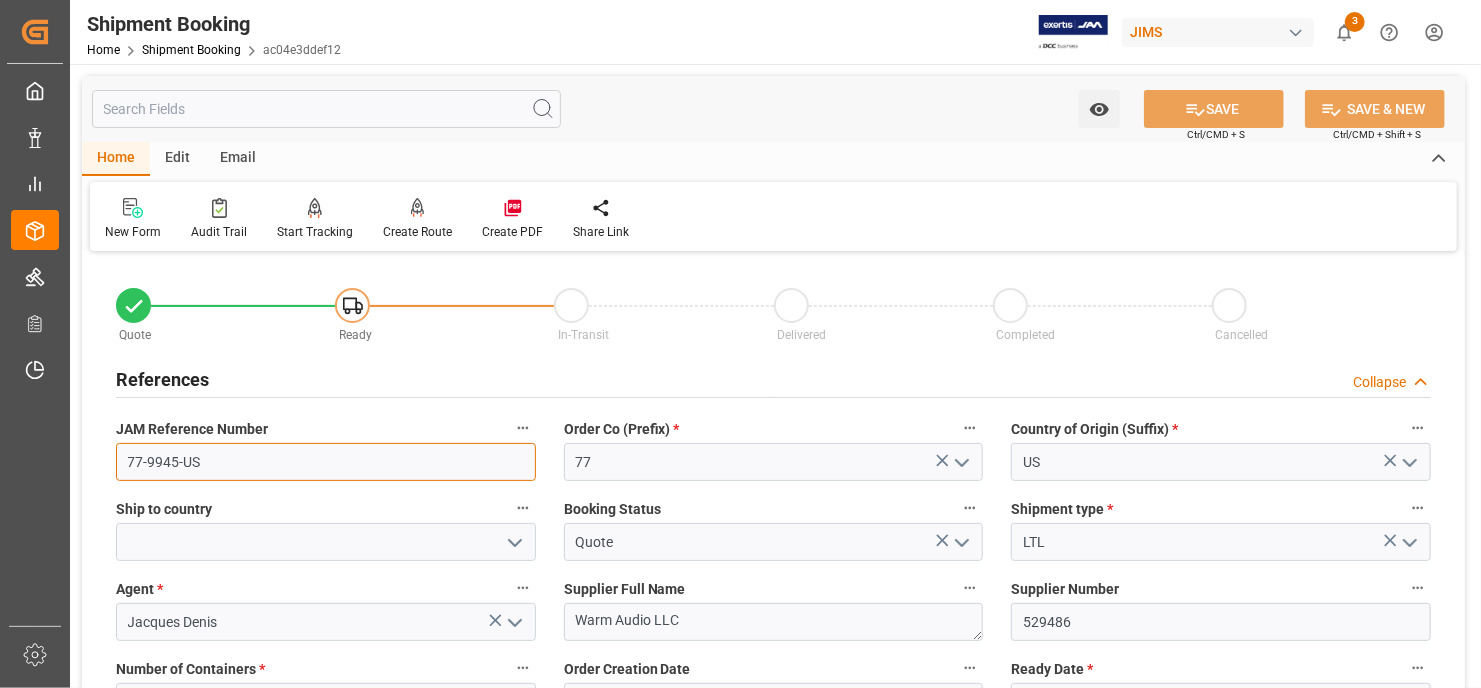 drag, startPoint x: 200, startPoint y: 459, endPoint x: 161, endPoint y: 464, distance: 39.319206 